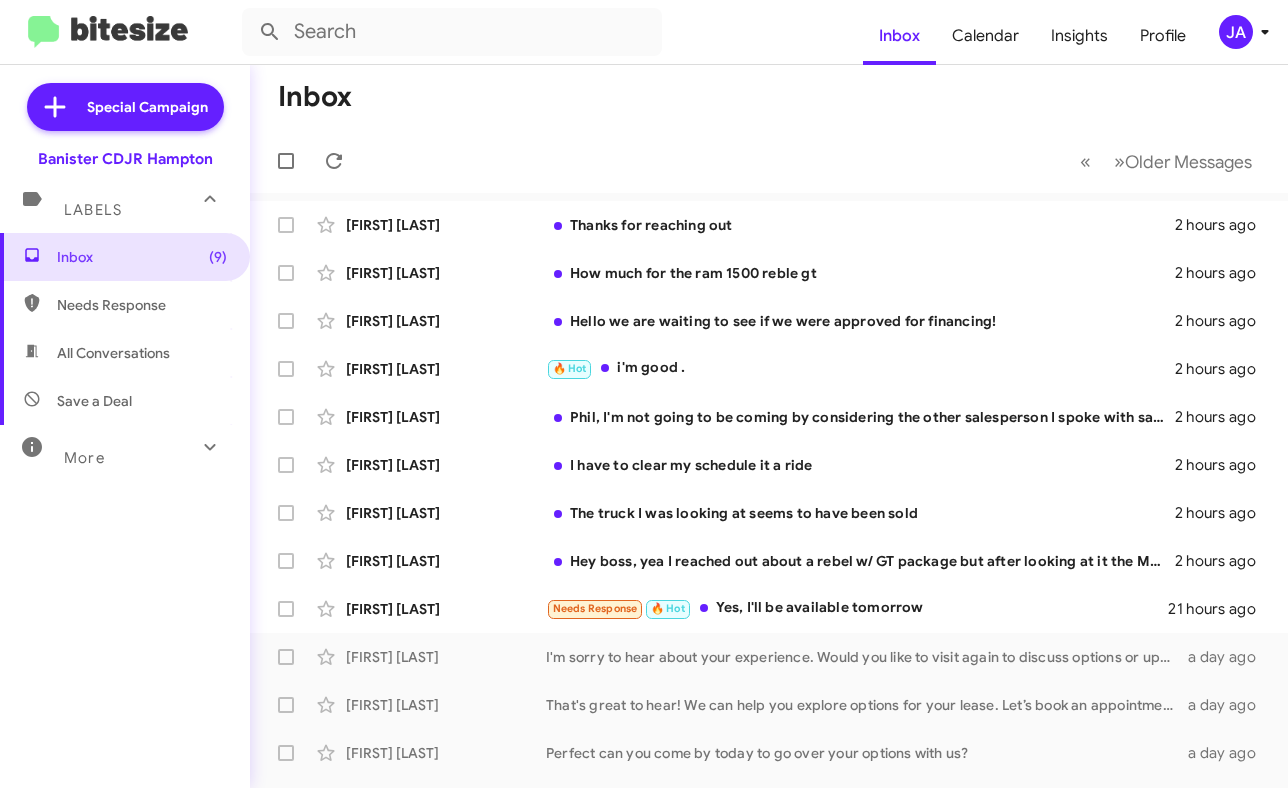 scroll, scrollTop: 0, scrollLeft: 0, axis: both 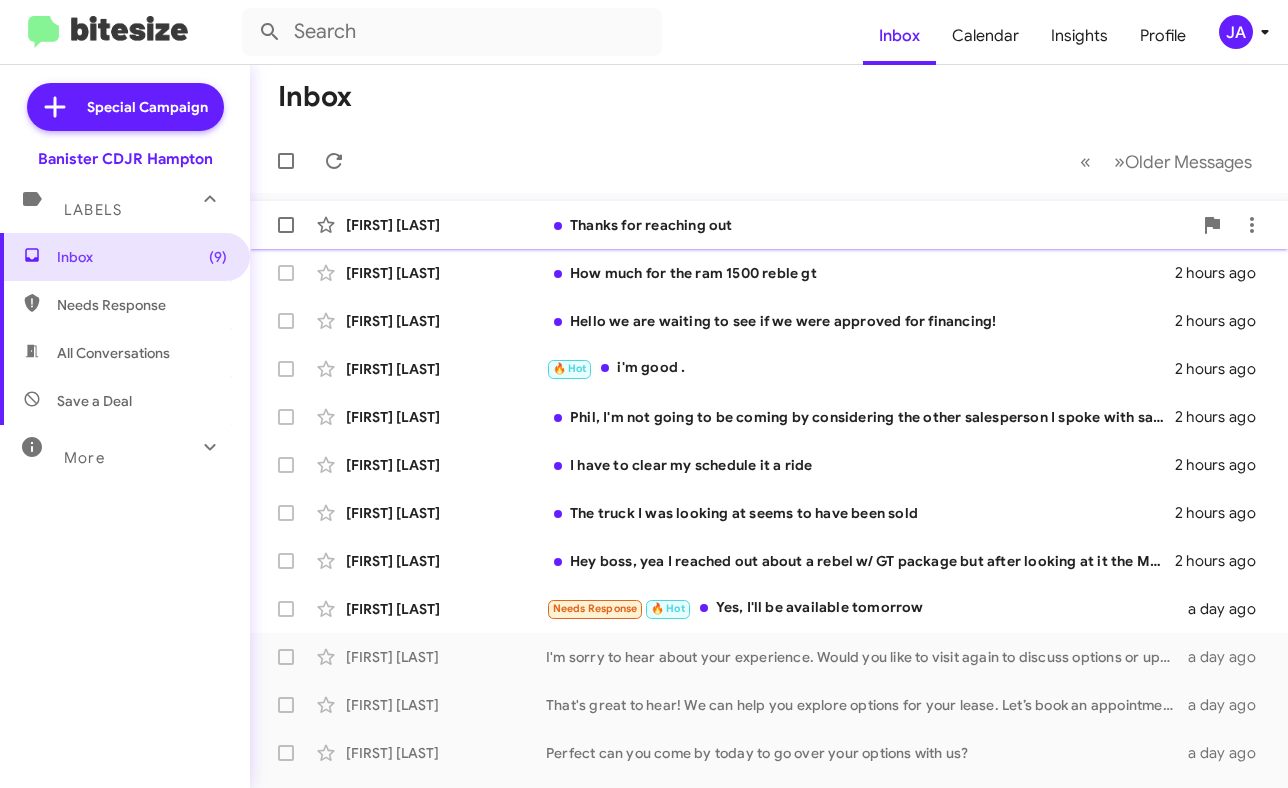 click on "Thanks for reaching out" 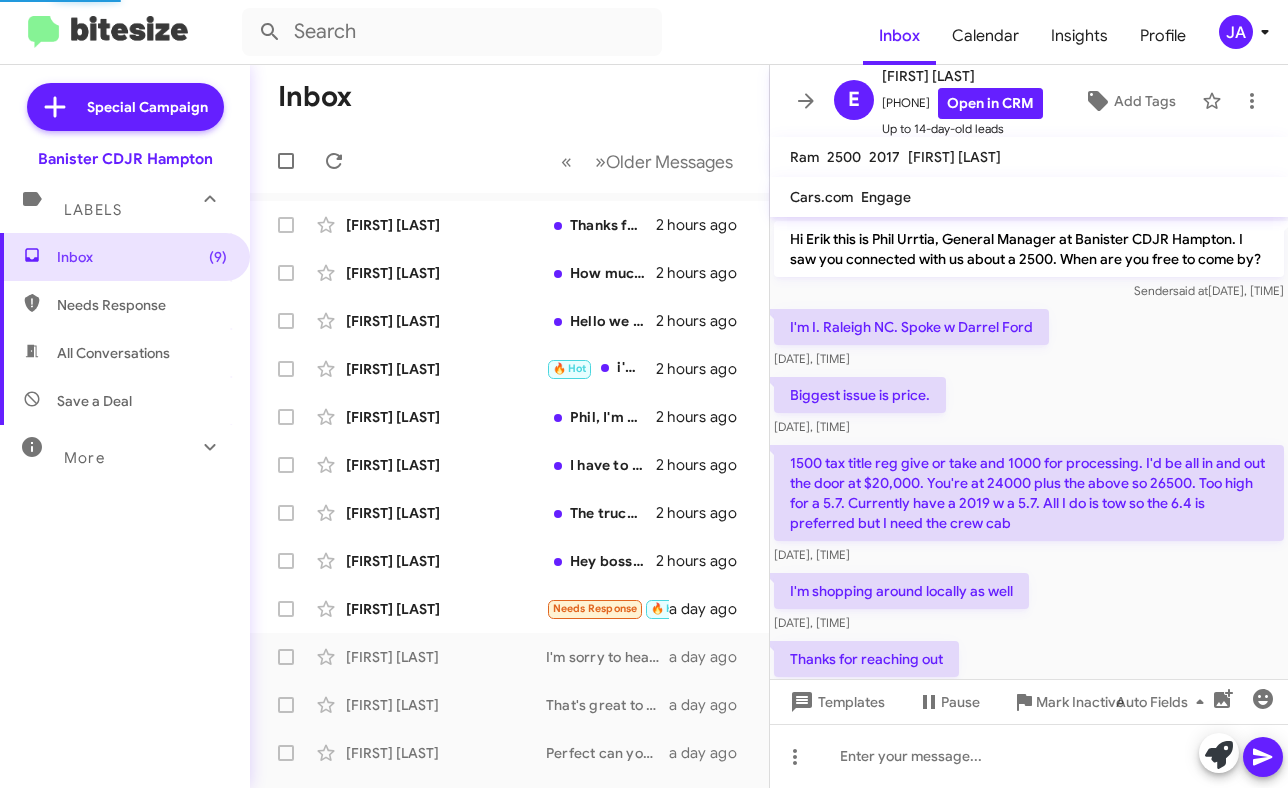 scroll, scrollTop: 56, scrollLeft: 0, axis: vertical 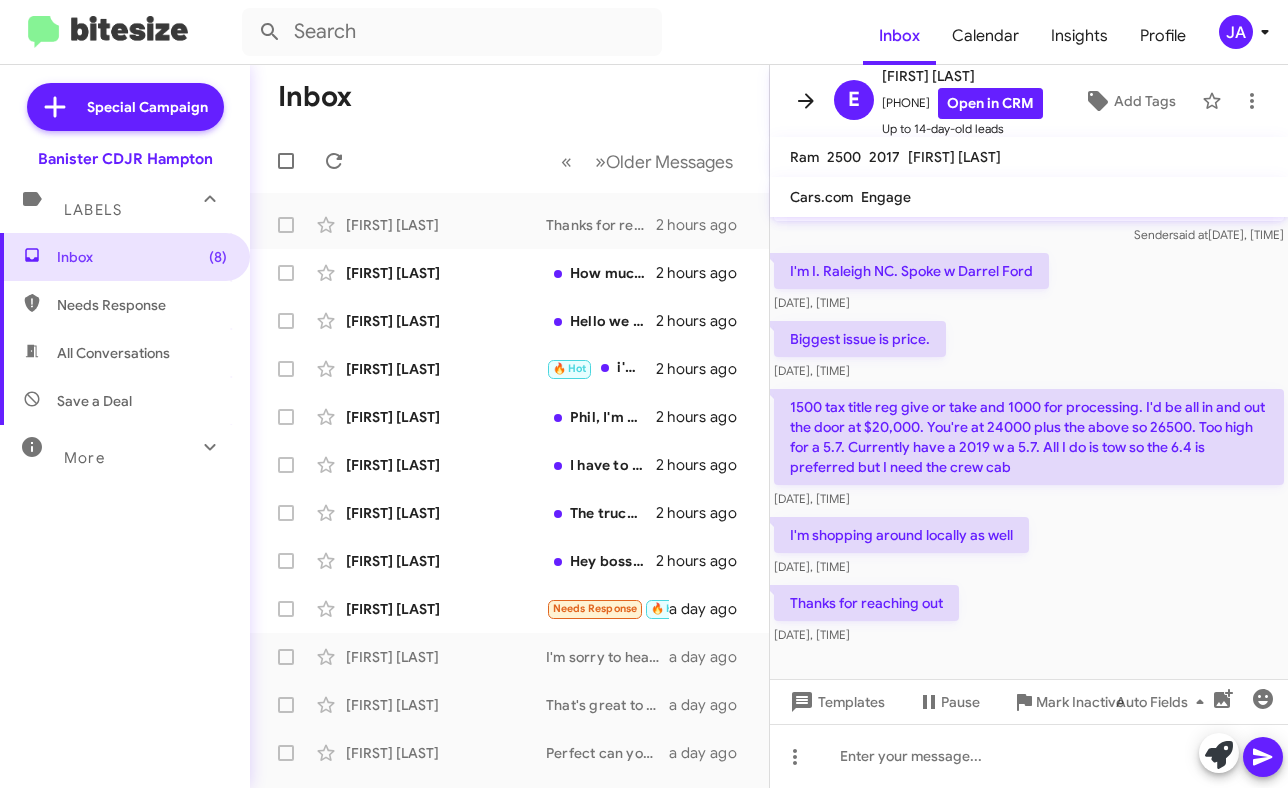 click 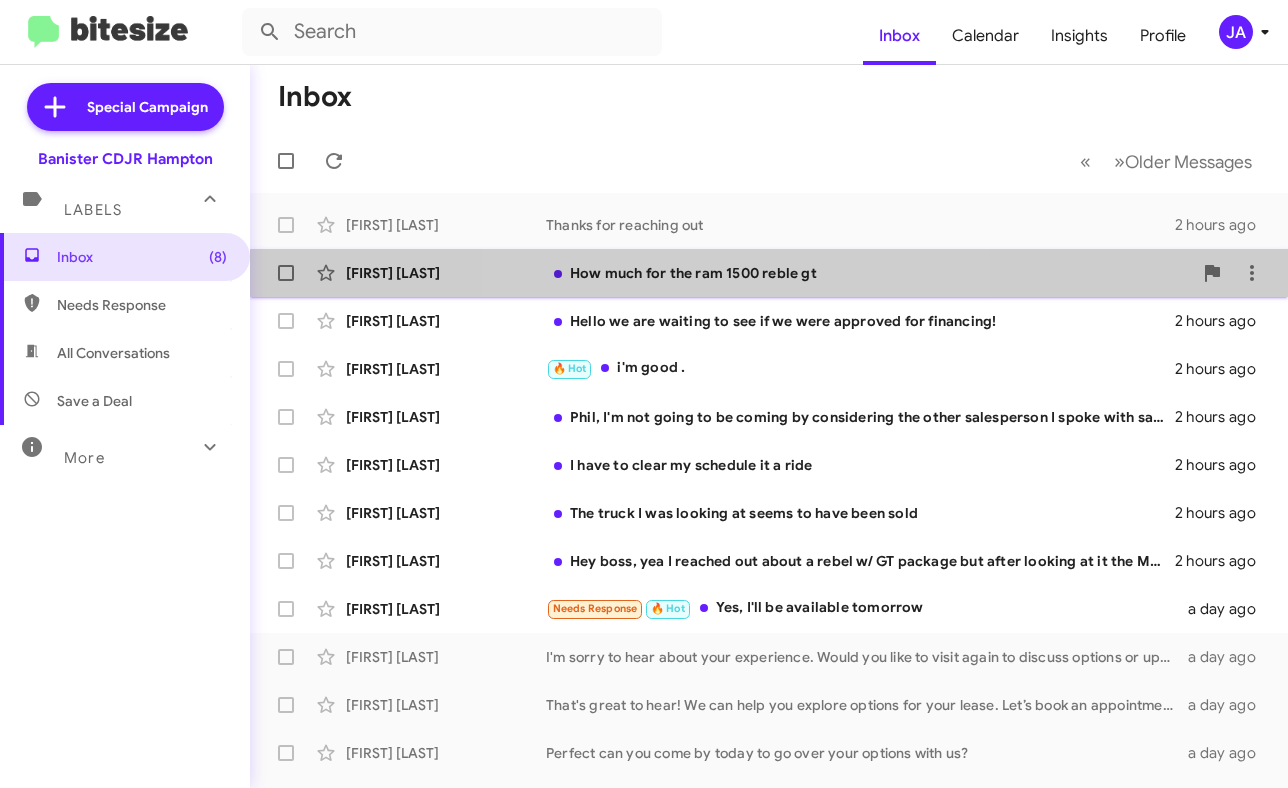click on "How much for the ram 1500 reble gt" 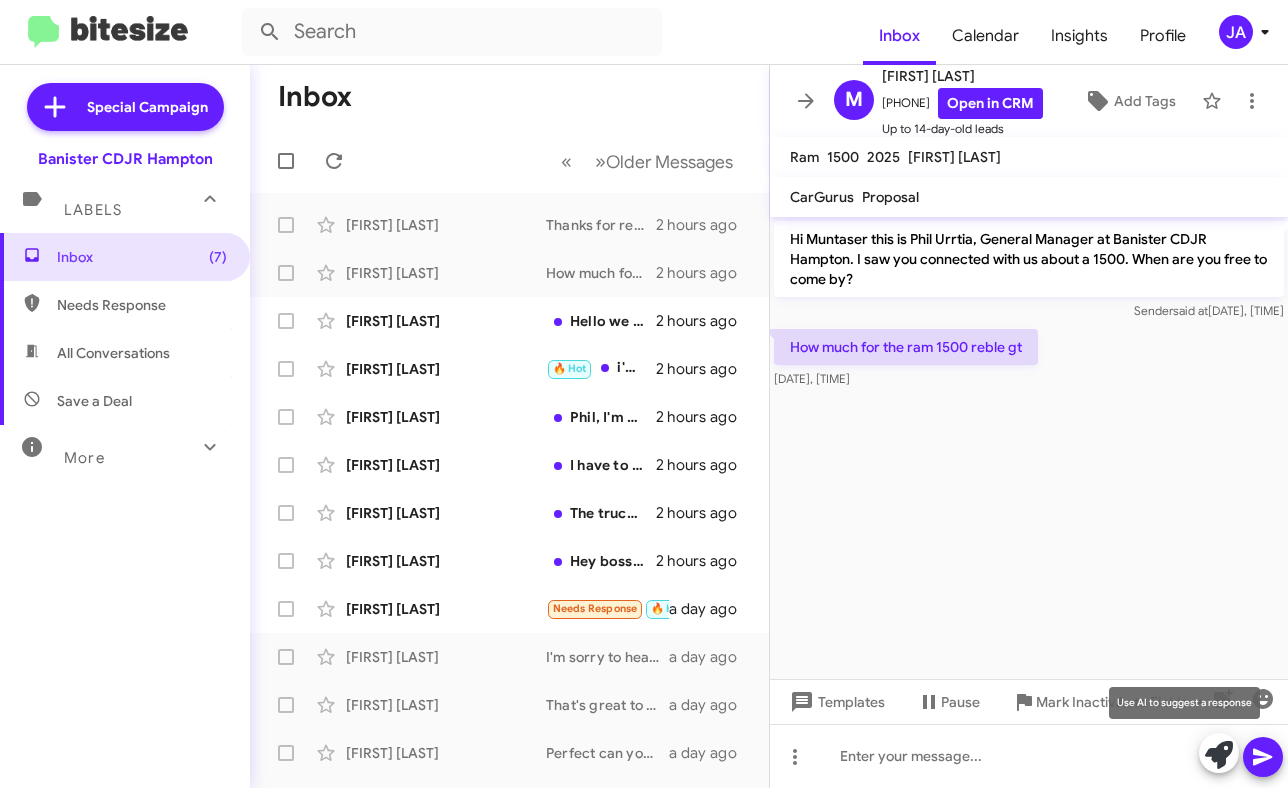 click 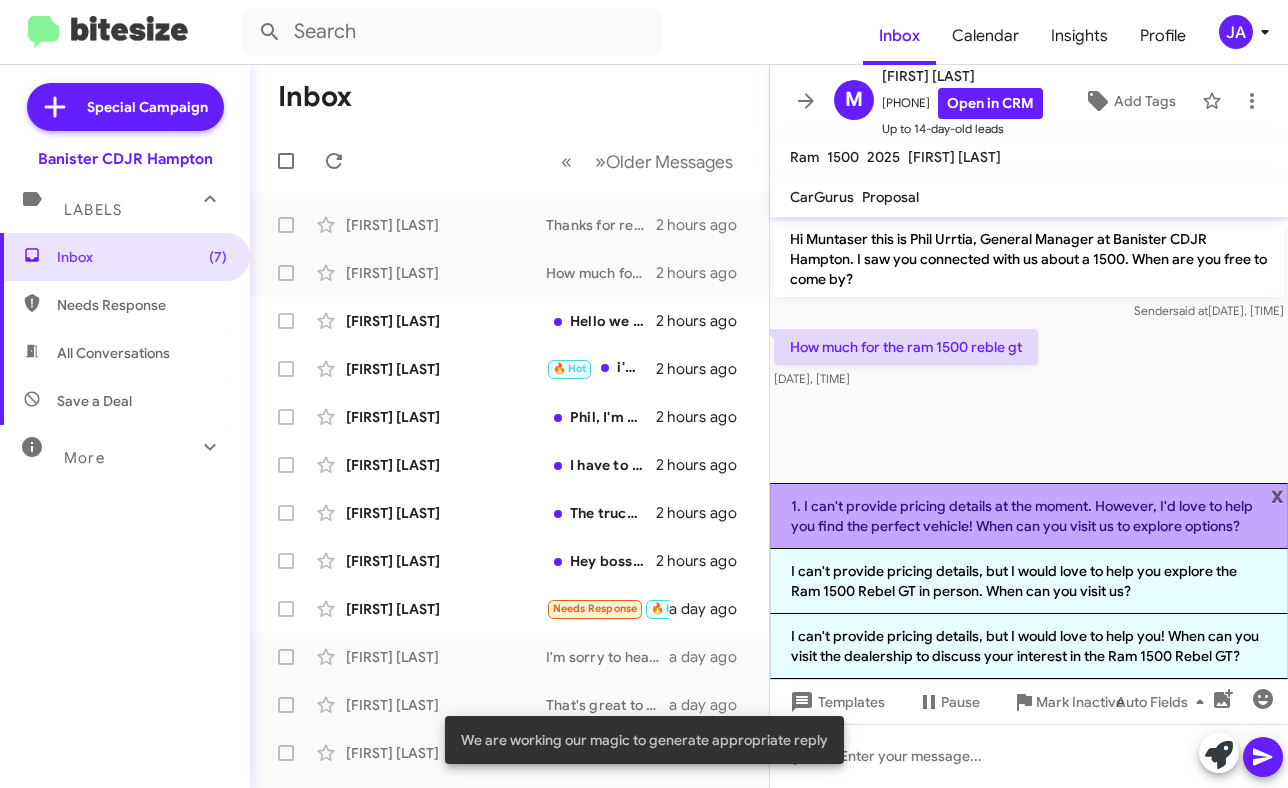 click on "1. I can't provide pricing details at the moment. However, I'd love to help you find the perfect vehicle! When can you visit us to explore options?" 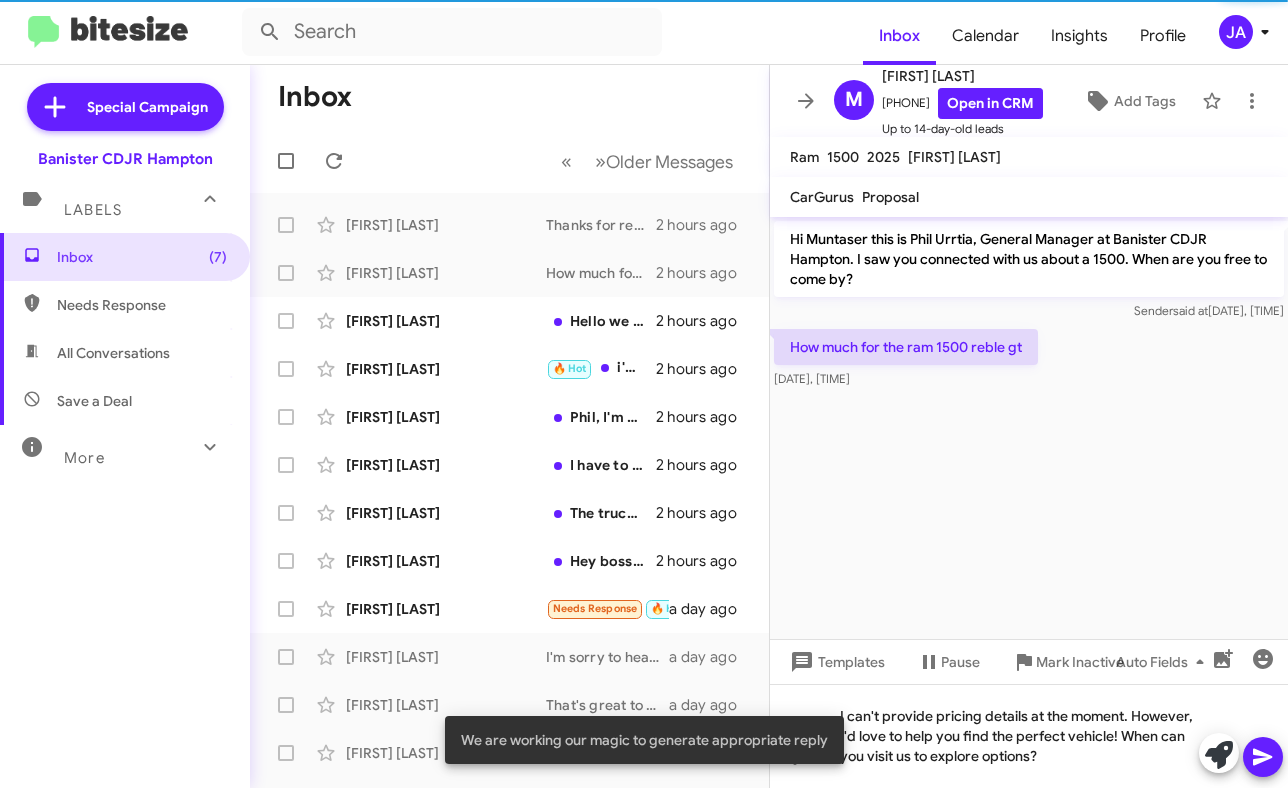click 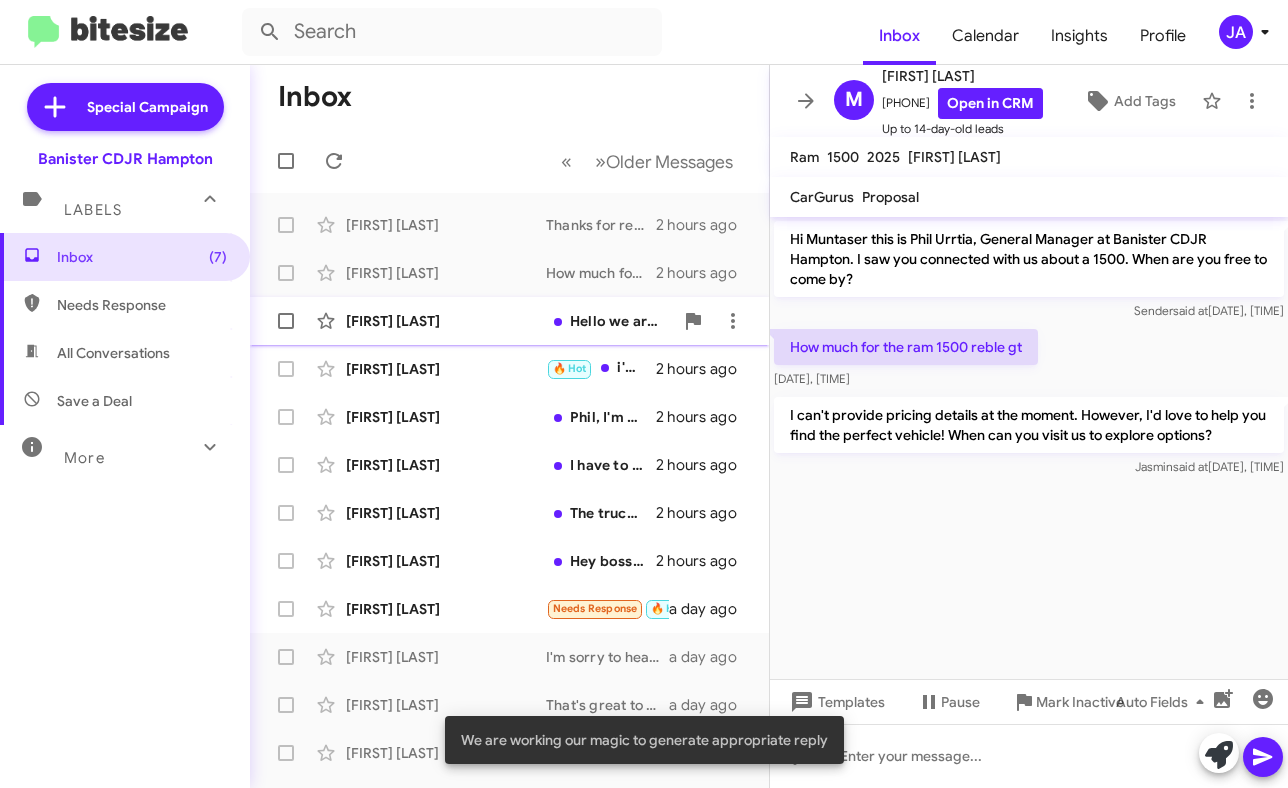 click on "Hello we are waiting to see if we were approved for financing!" 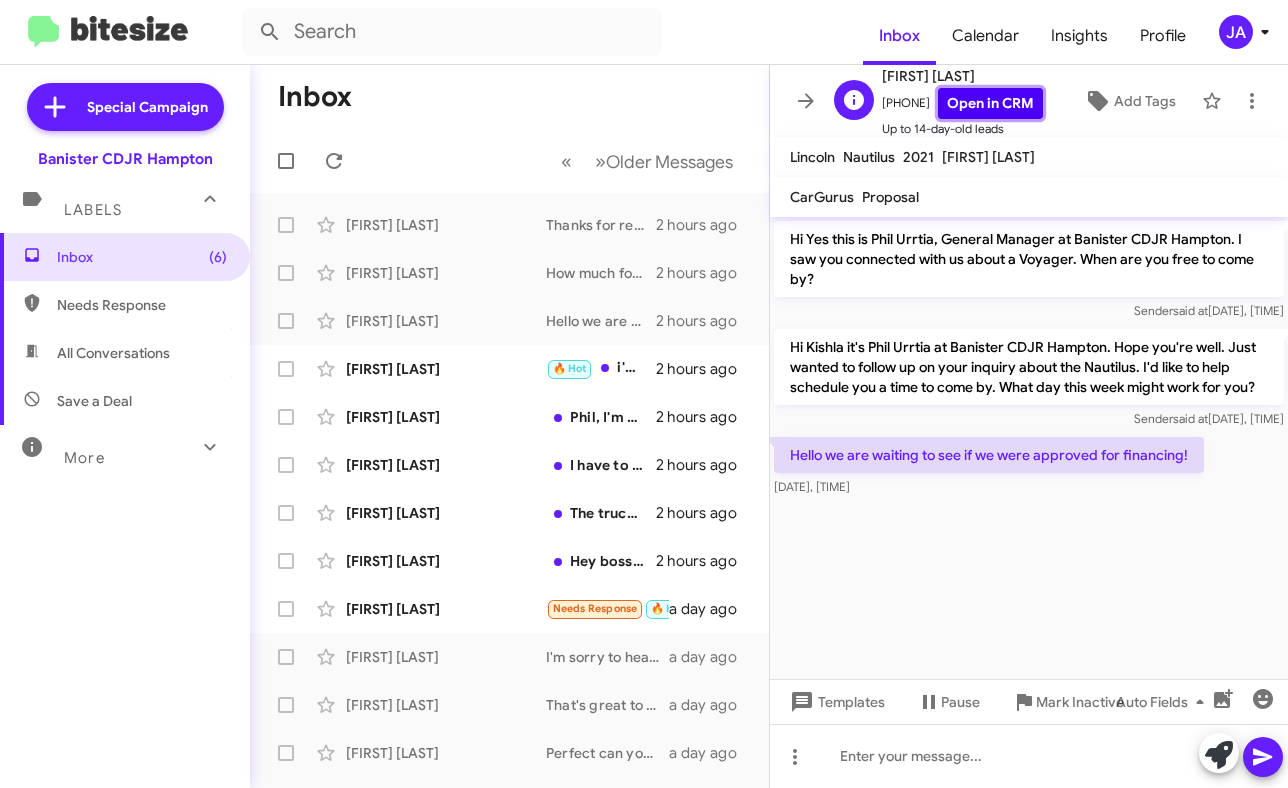 click on "Open in CRM" 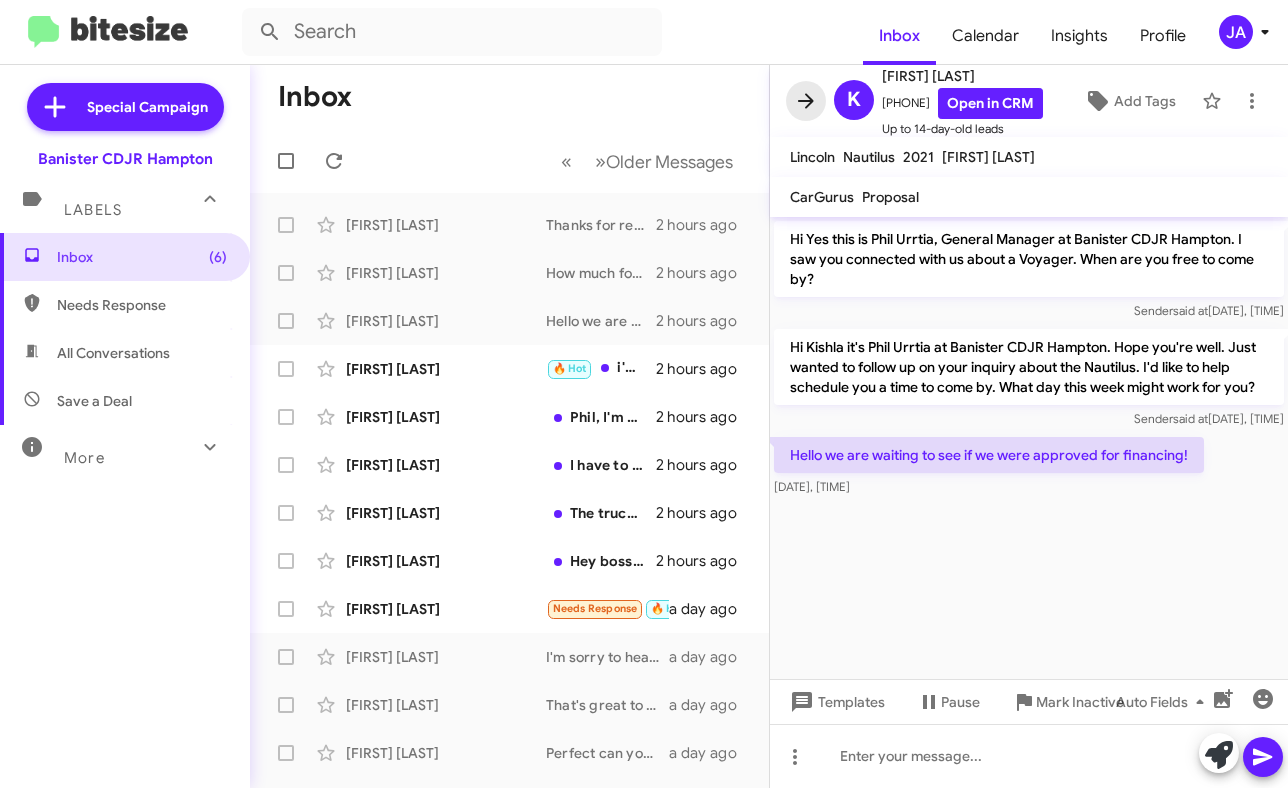 click 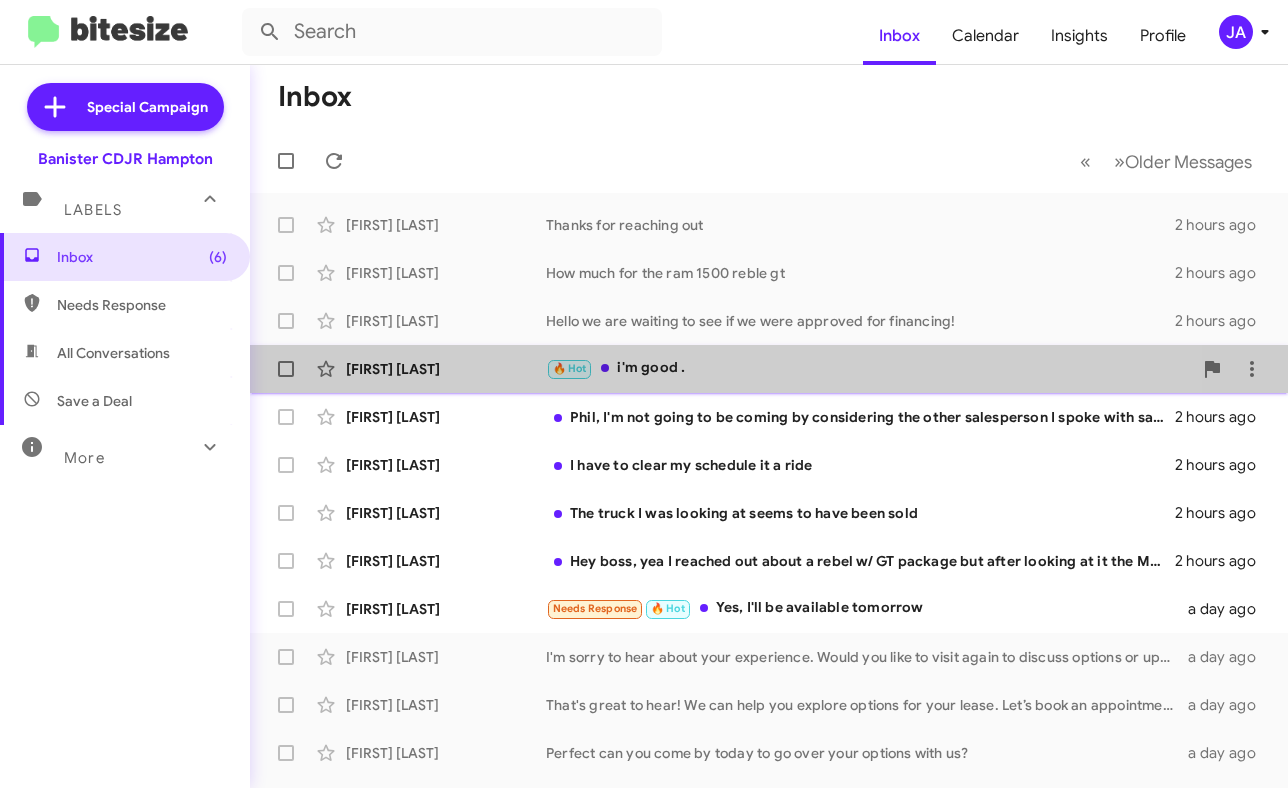 click on "🔥 Hot   i'm good ." 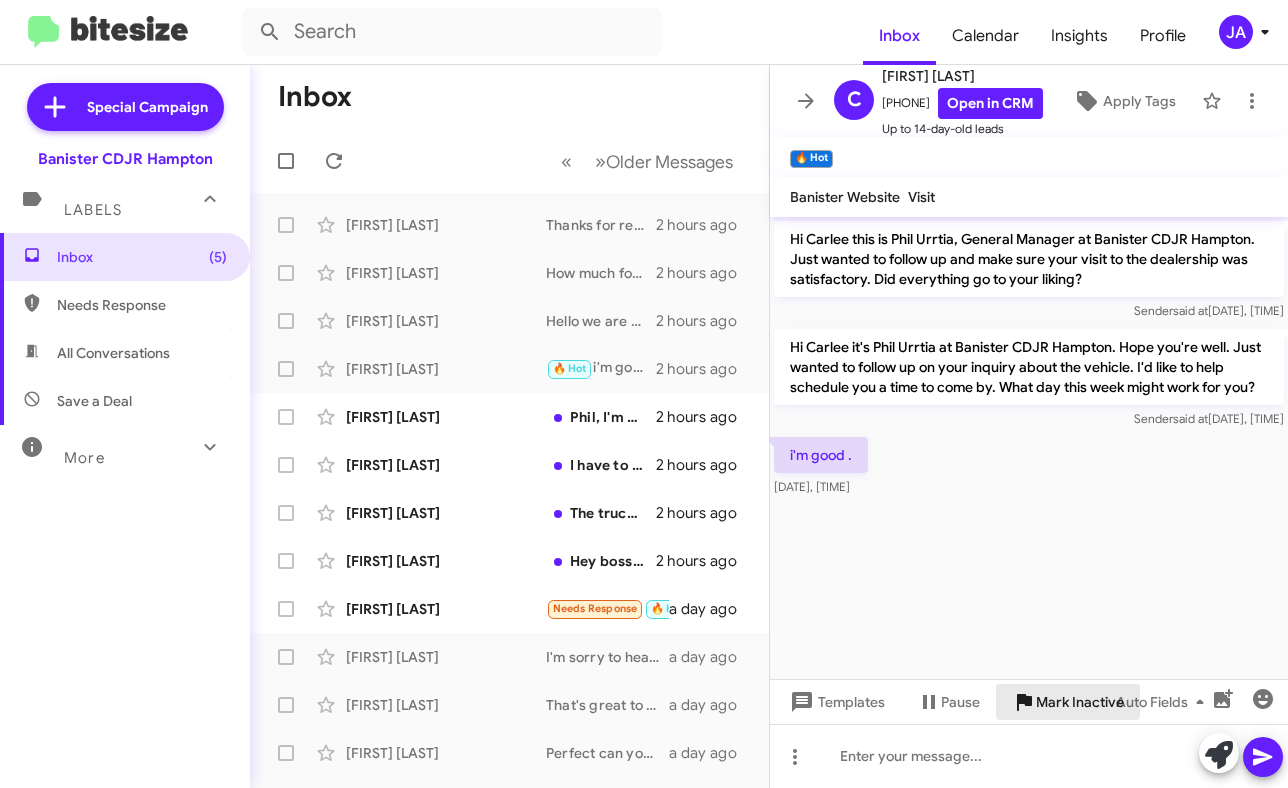 click on "Mark Inactive" 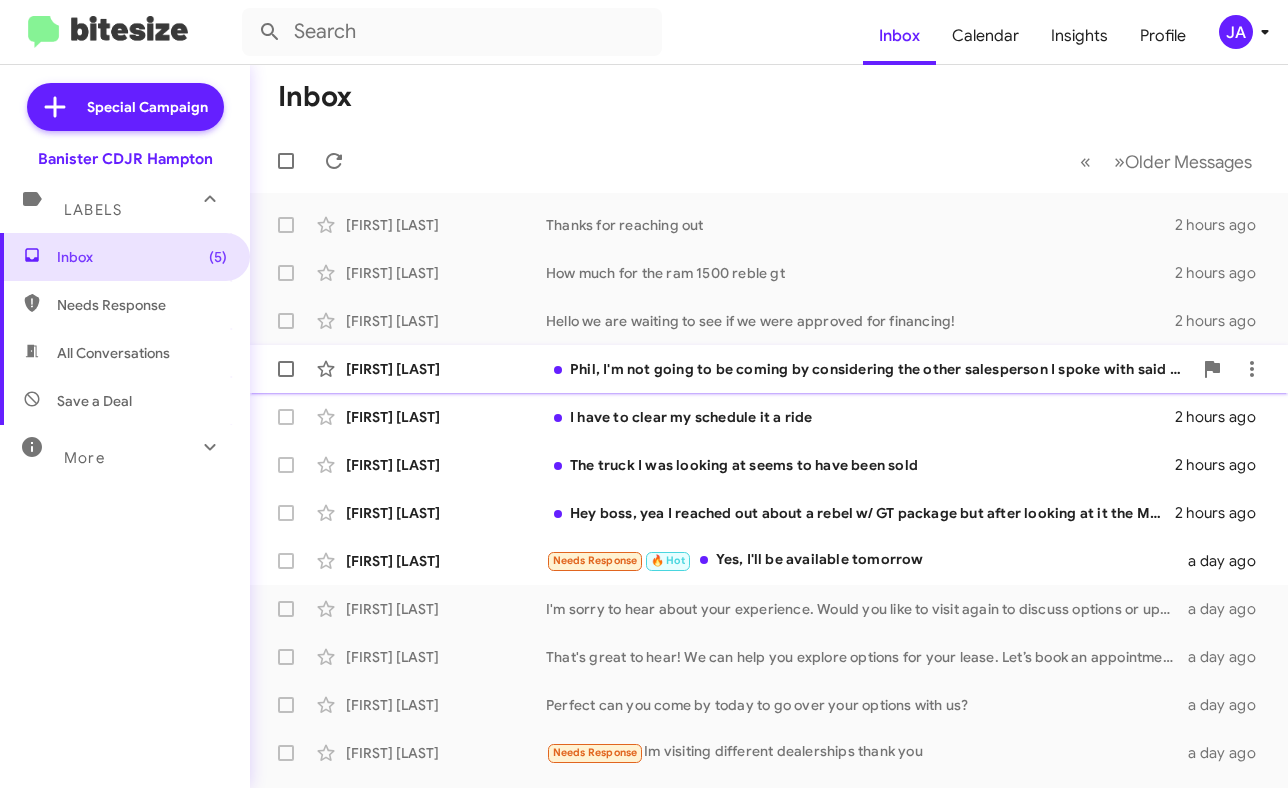 click on "[FIRST] [LAST]  Phil, I'm not going to be coming by considering the other salesperson I spoke with said that the prices online were for "locals only" and didn't apply if I was traveling to the dealership. Bad business practice.   [TIME_AGO]" 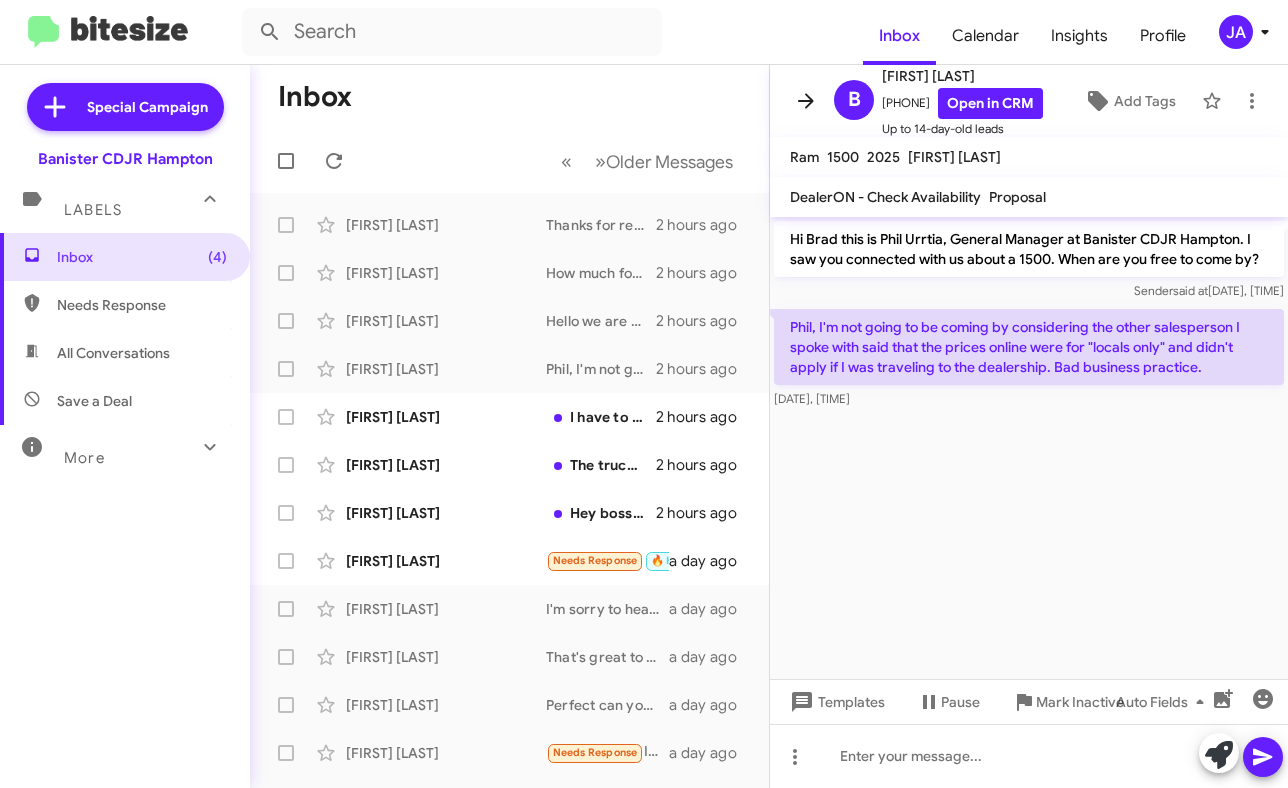 click 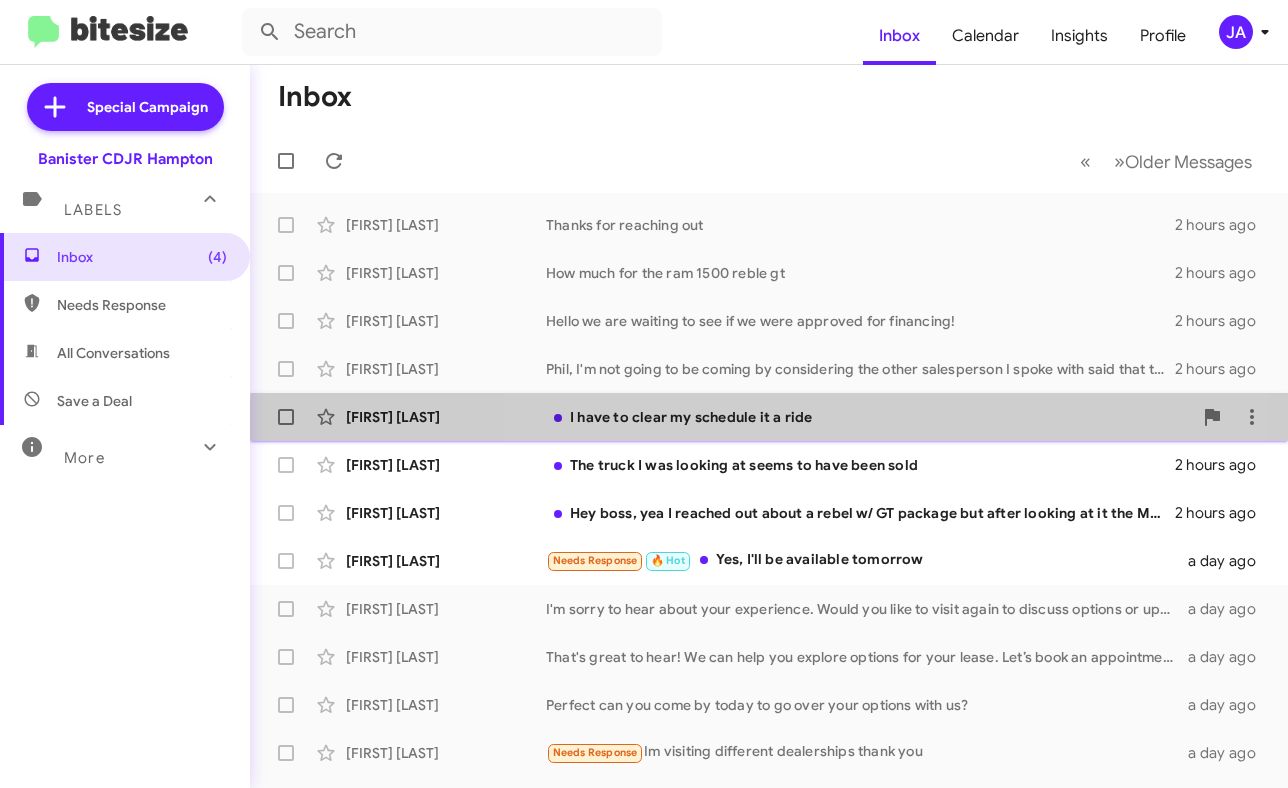 click on "[FIRST] [LAST]  I have to clear my  schedule  it a ride   [TIME_AGO]" 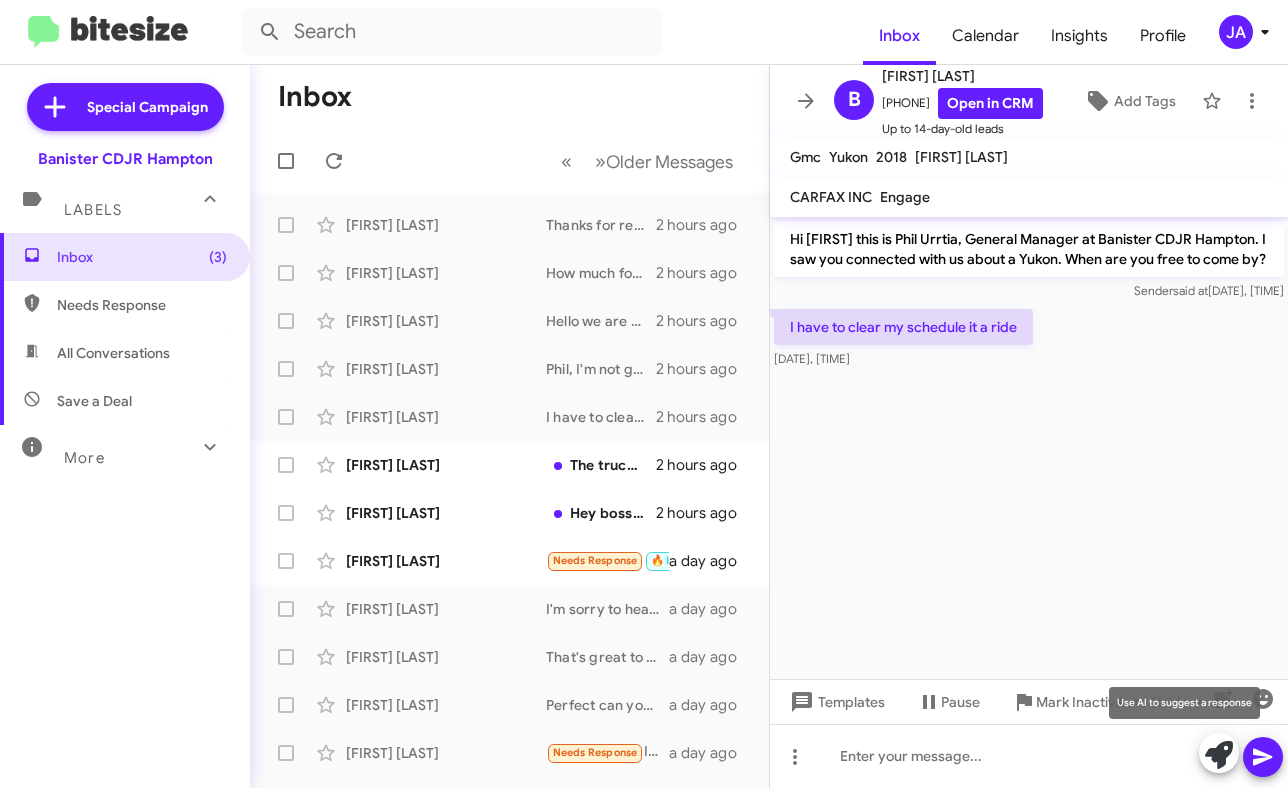 click 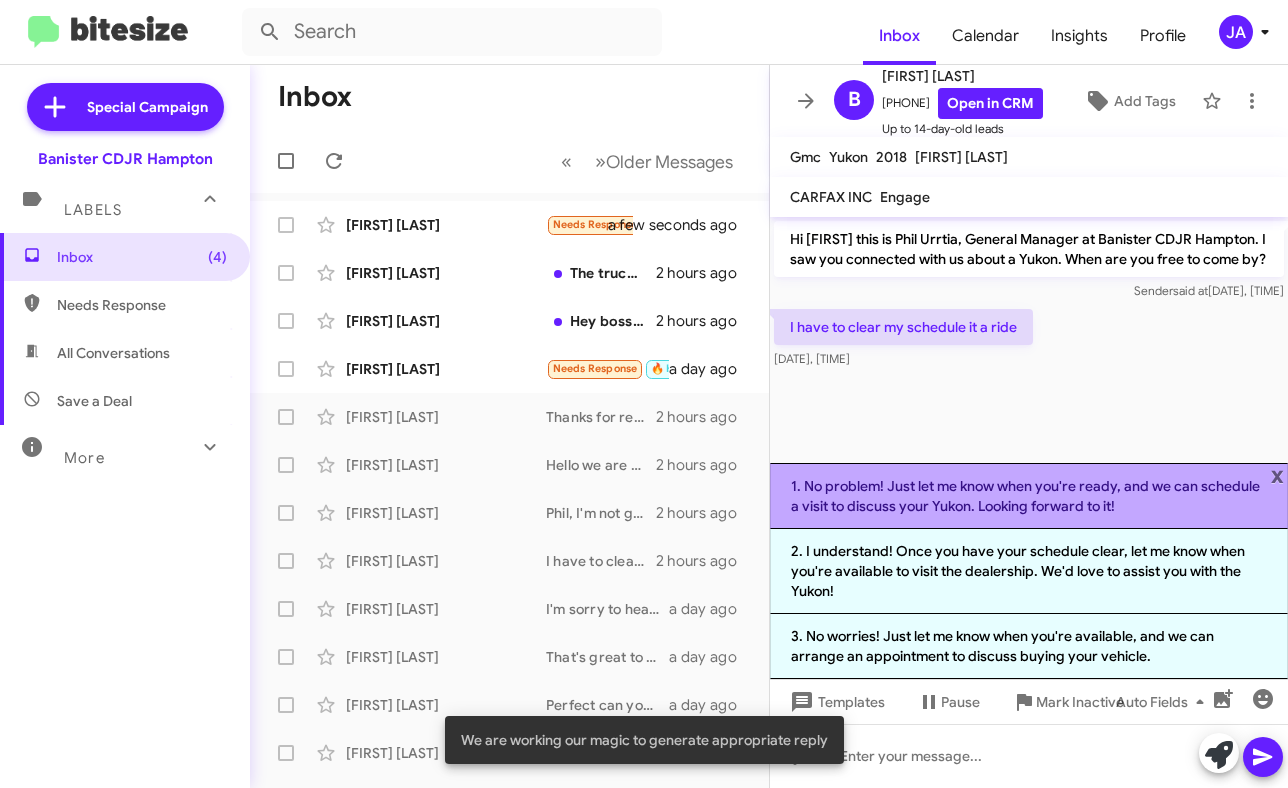click on "1. No problem! Just let me know when you're ready, and we can schedule a visit to discuss your Yukon. Looking forward to it!" 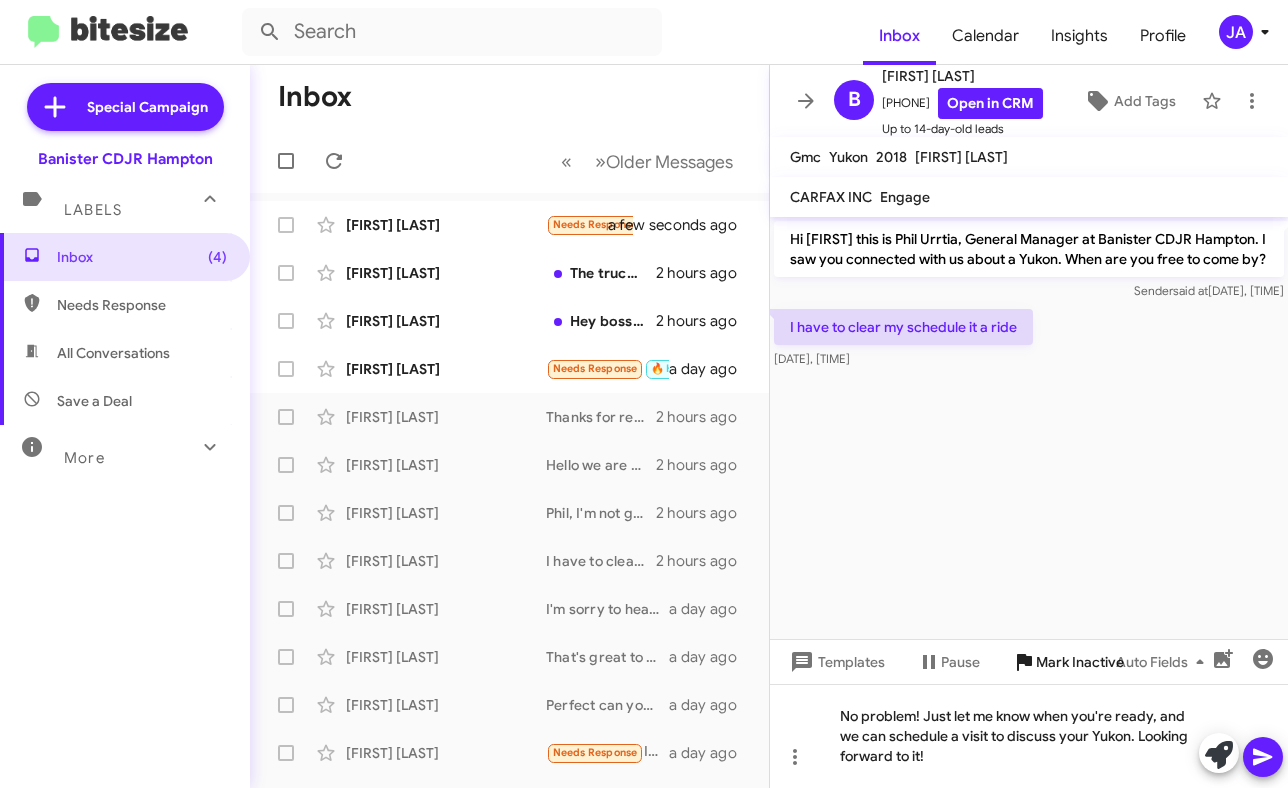 drag, startPoint x: 1266, startPoint y: 745, endPoint x: 1000, endPoint y: 677, distance: 274.5542 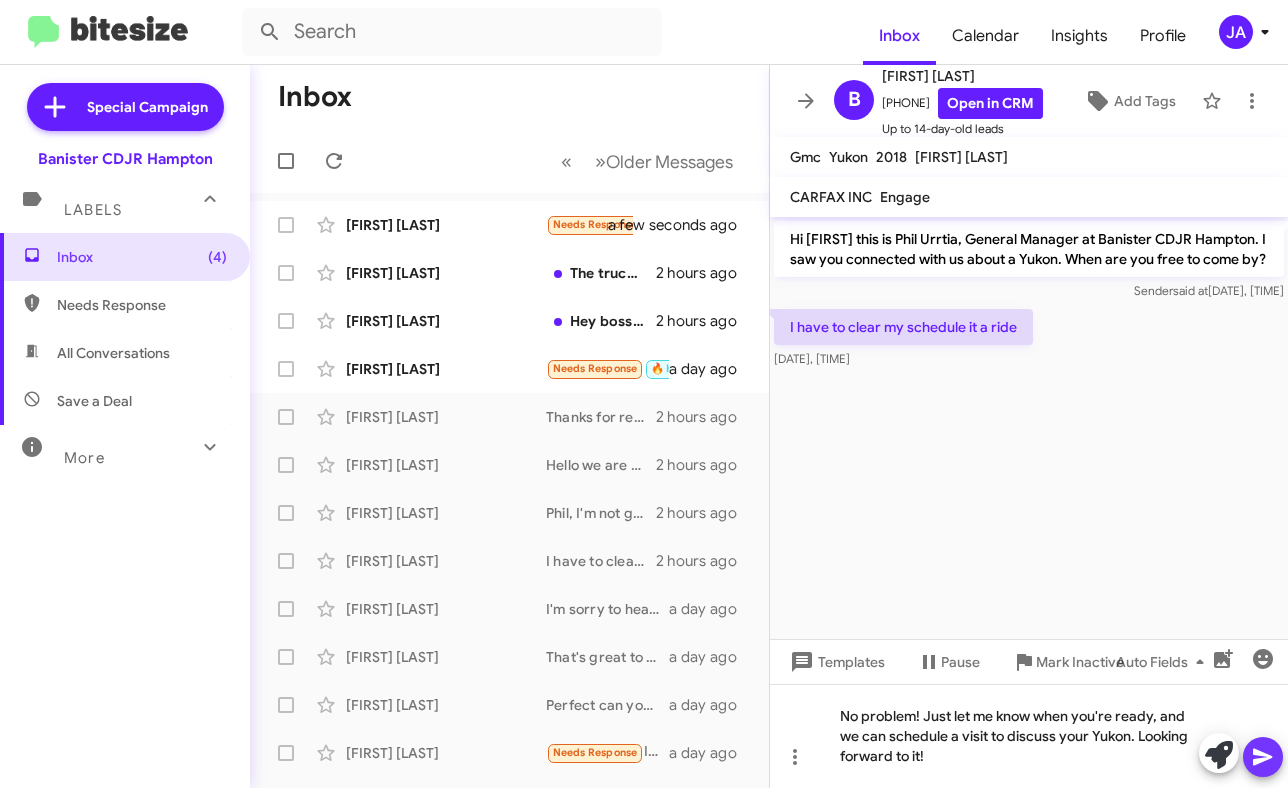 click 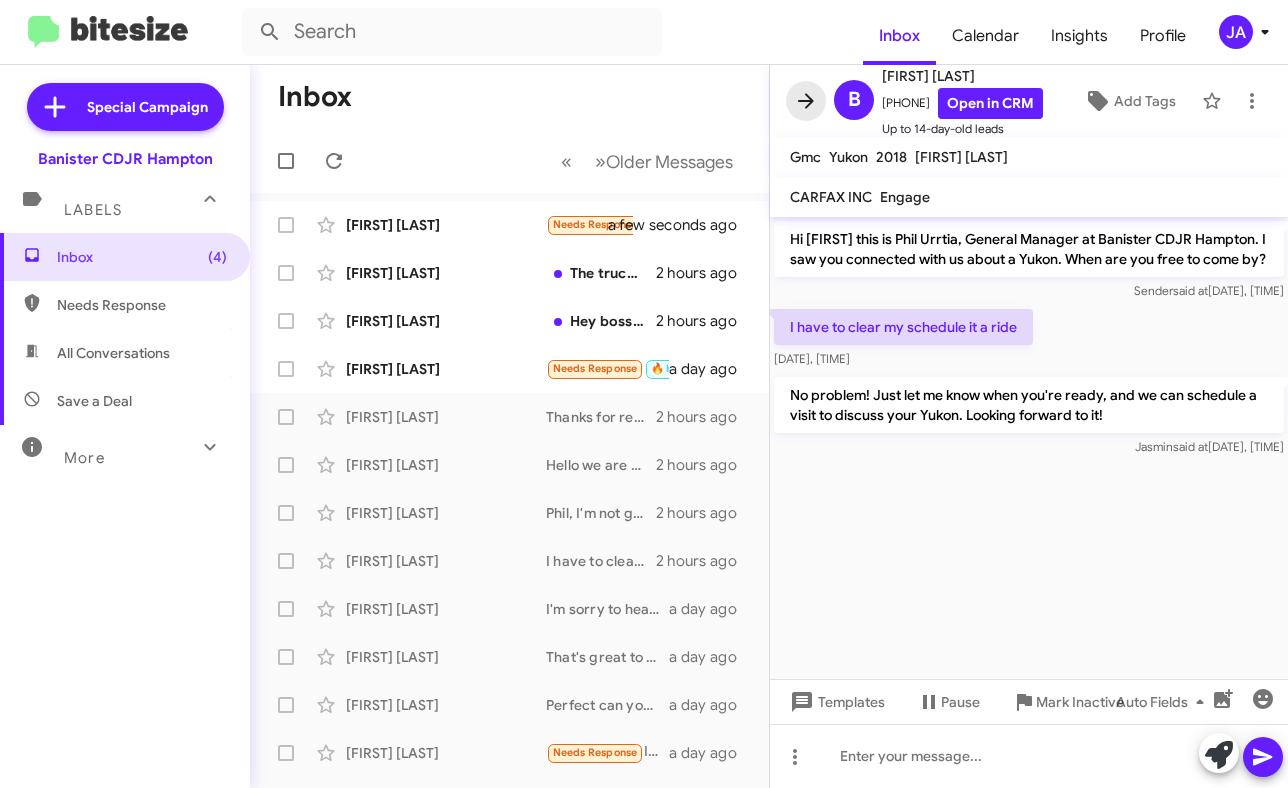 click 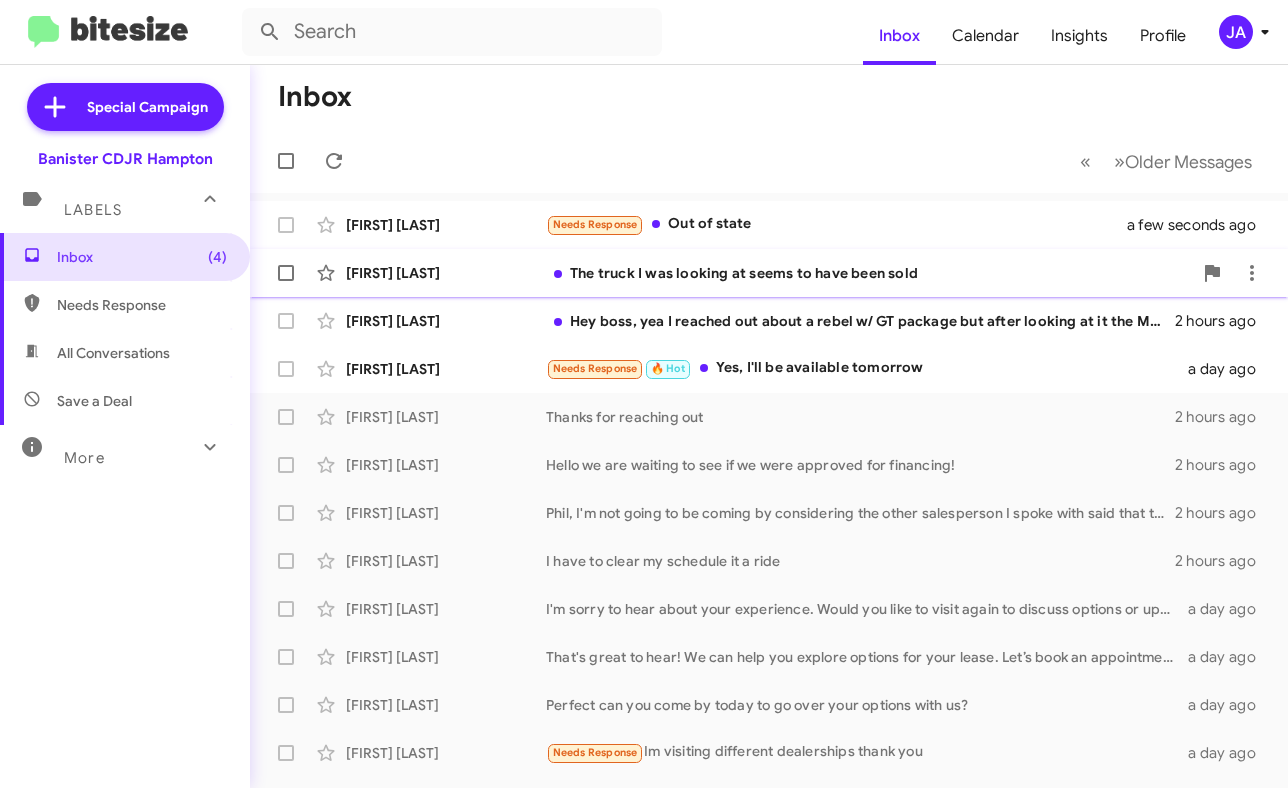 click on "[FIRST] [LAST]  The truck I was looking at seems to have been sold   [TIME_AGO]" 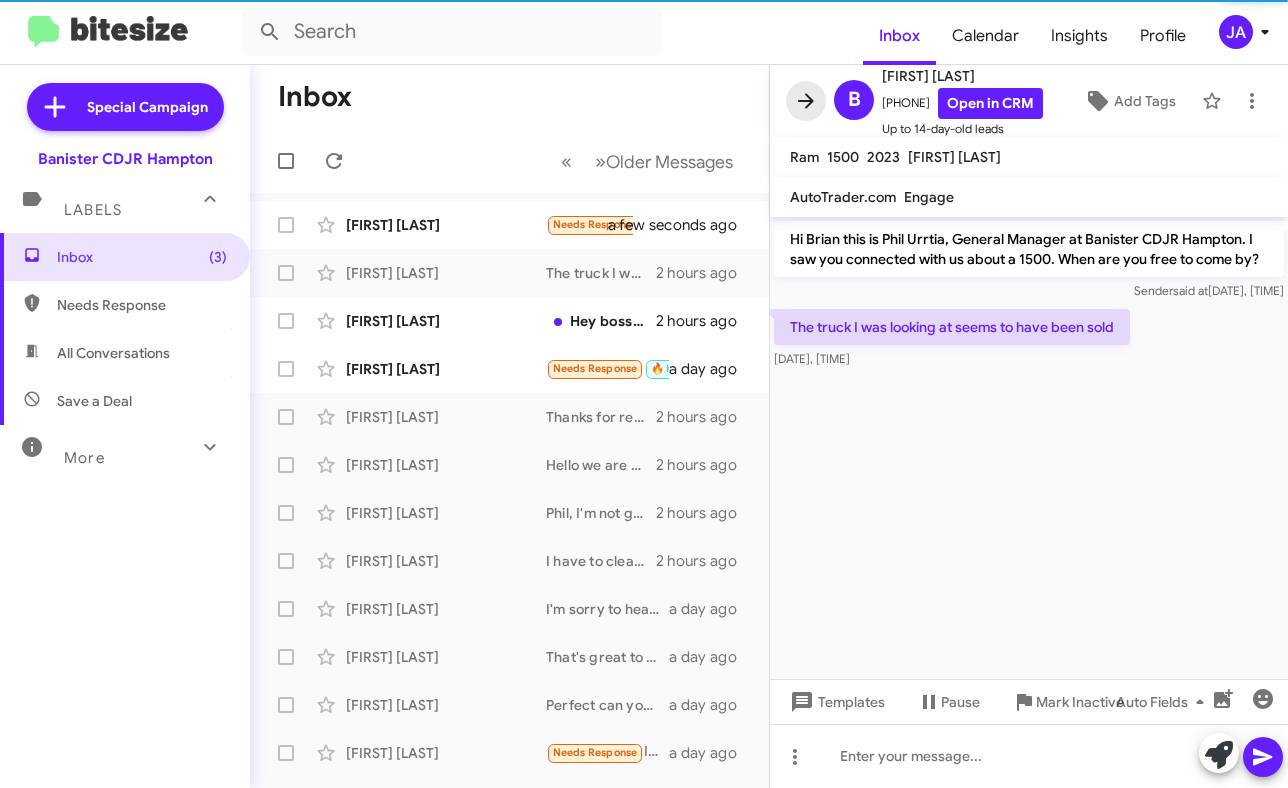 click 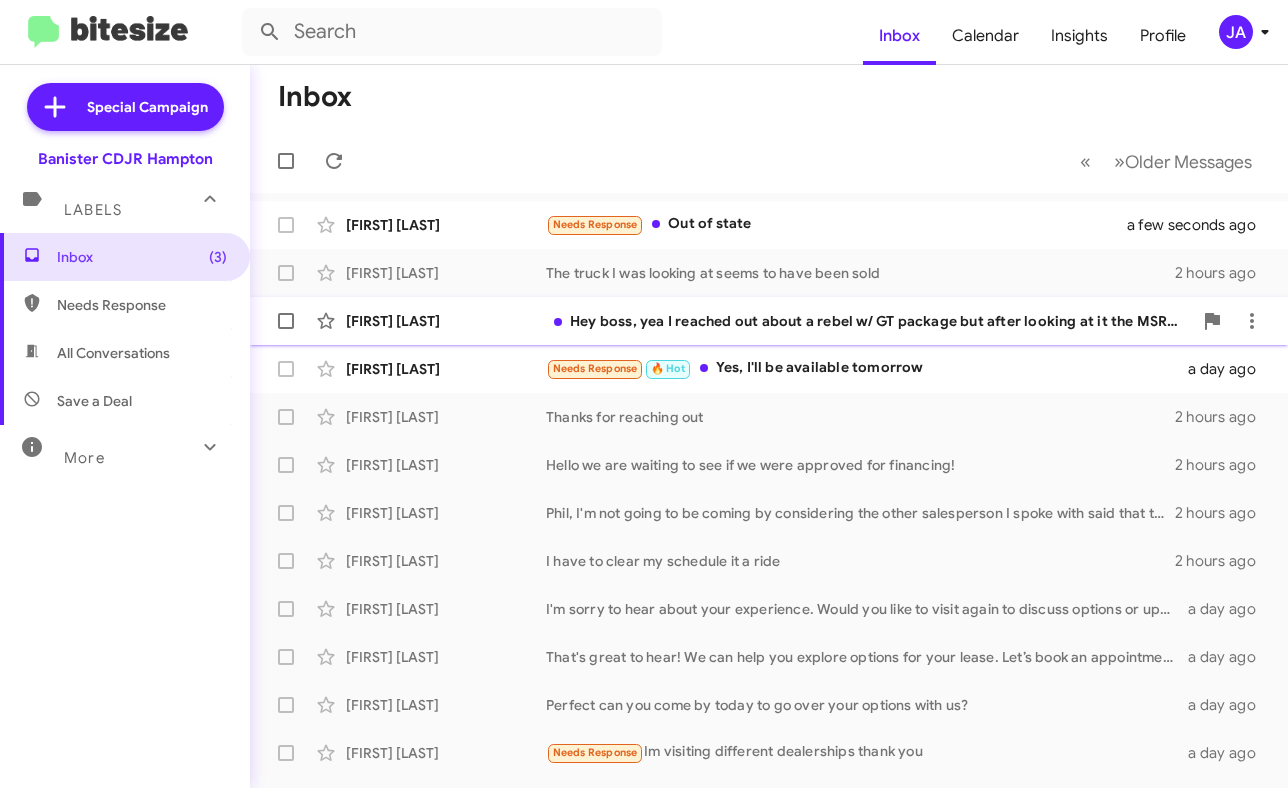 click on "Hey boss, yea I reached out about a rebel w/ GT package but after looking at it the MSRP is very, very similar to a new RHO. Gonna wait for the 26s to develop a little bit and bite on the Serrano green (whenever that may be)" 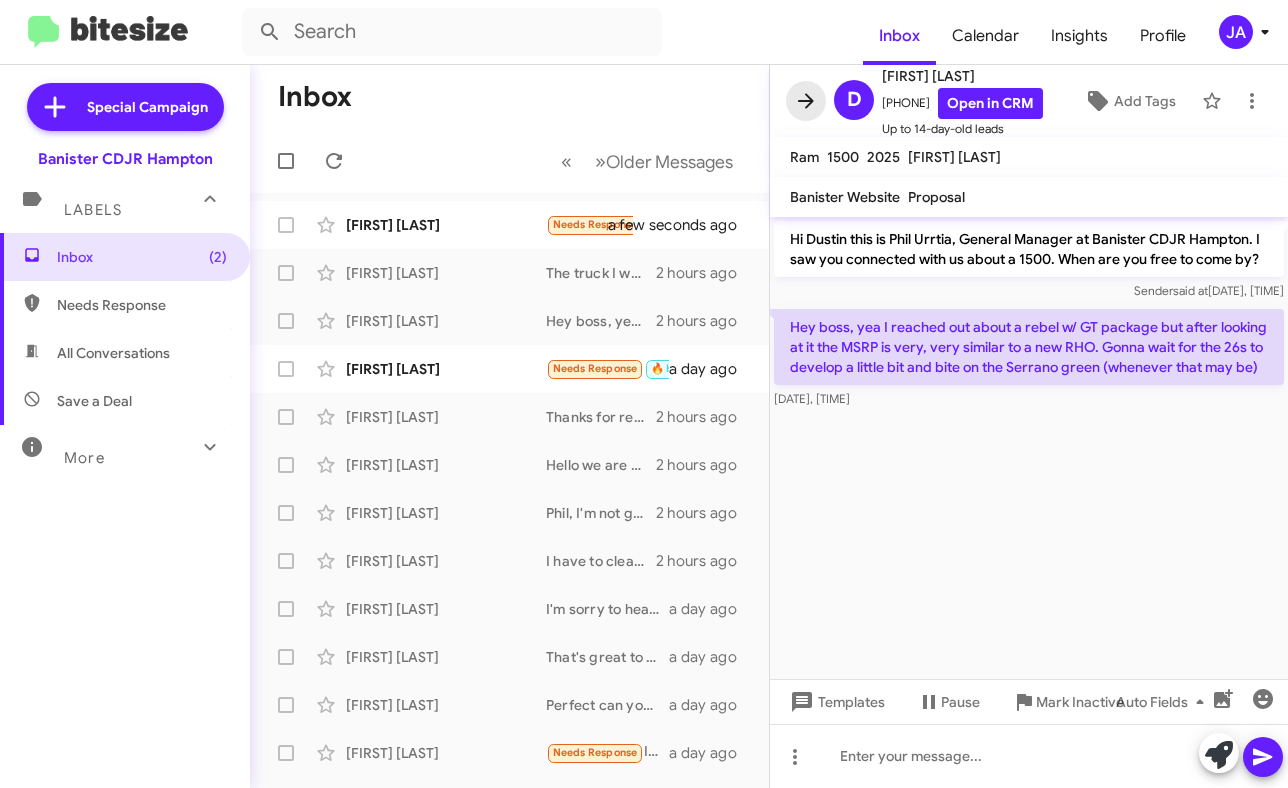 click 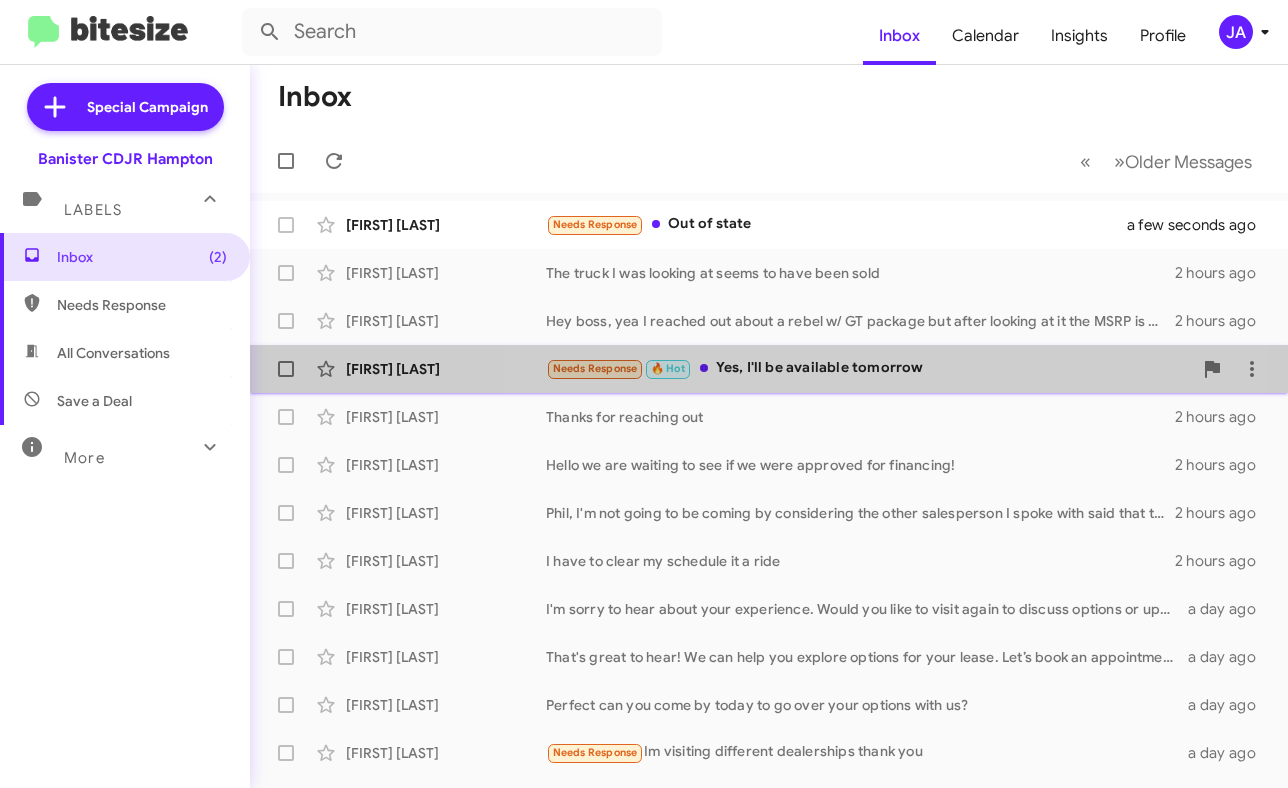 click on "Needs Response   🔥 Hot   Yes, I'll be available tomorrow" 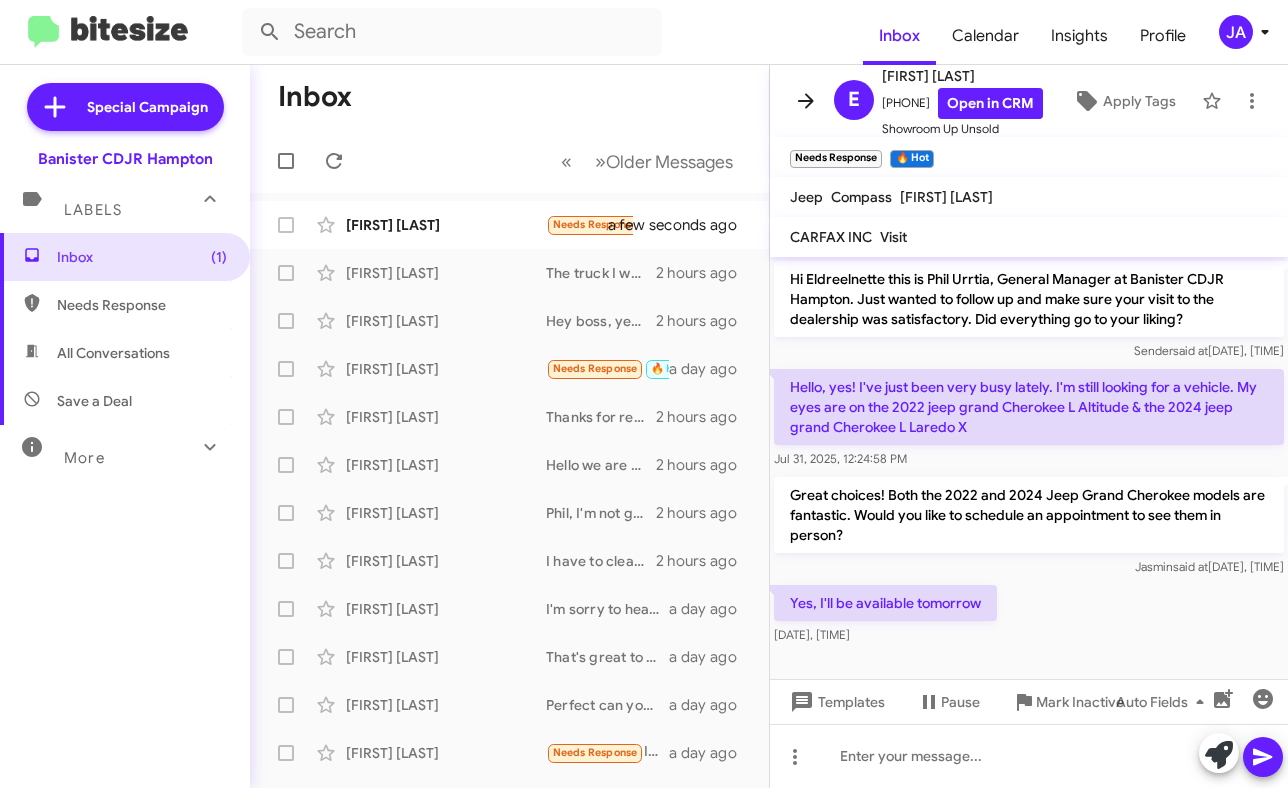 click 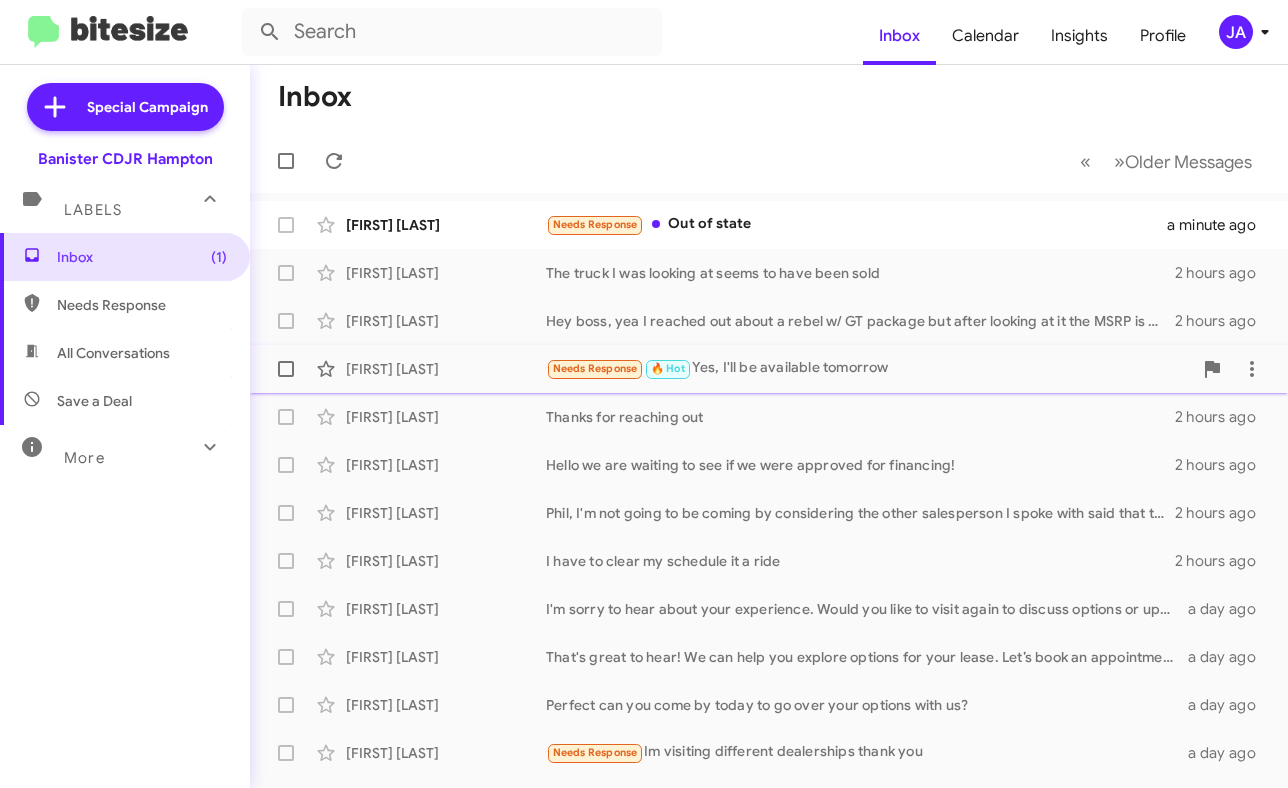 click on "Needs Response   🔥 Hot   Yes, I'll be available tomorrow" 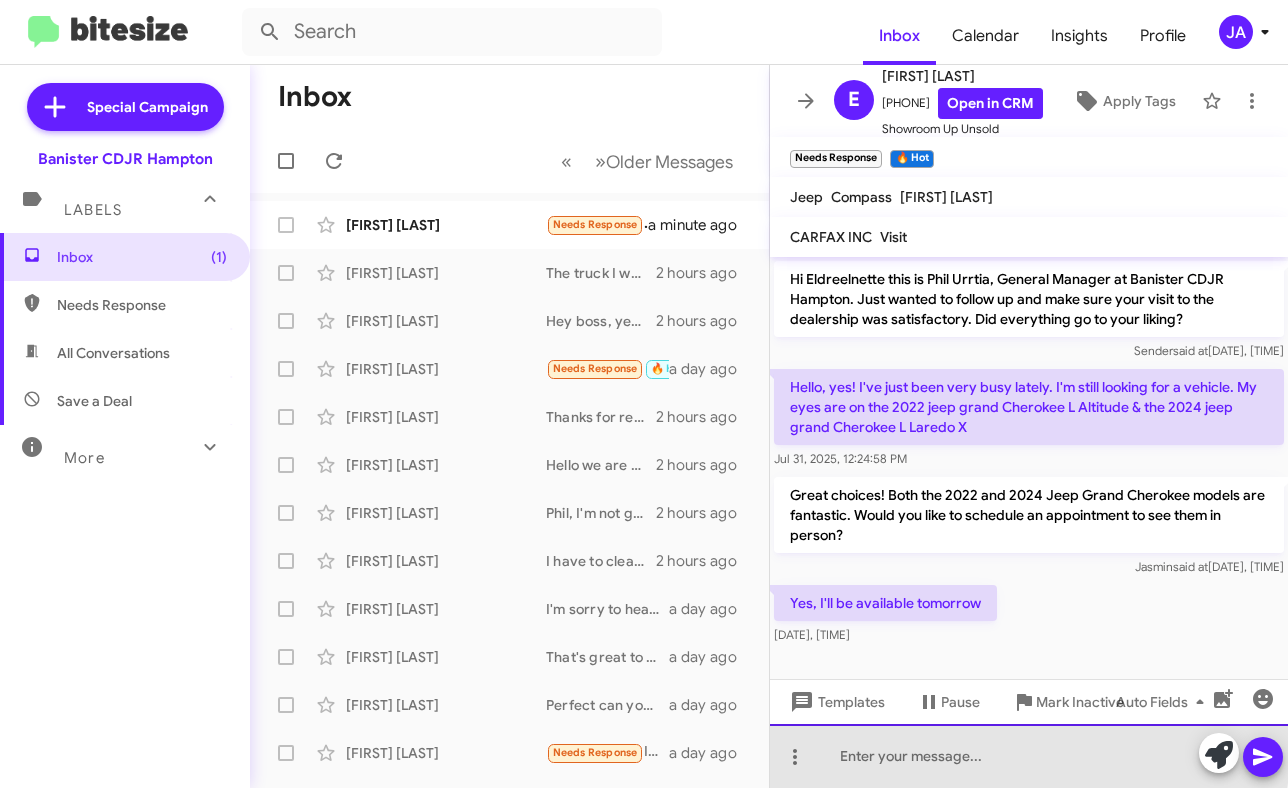 click 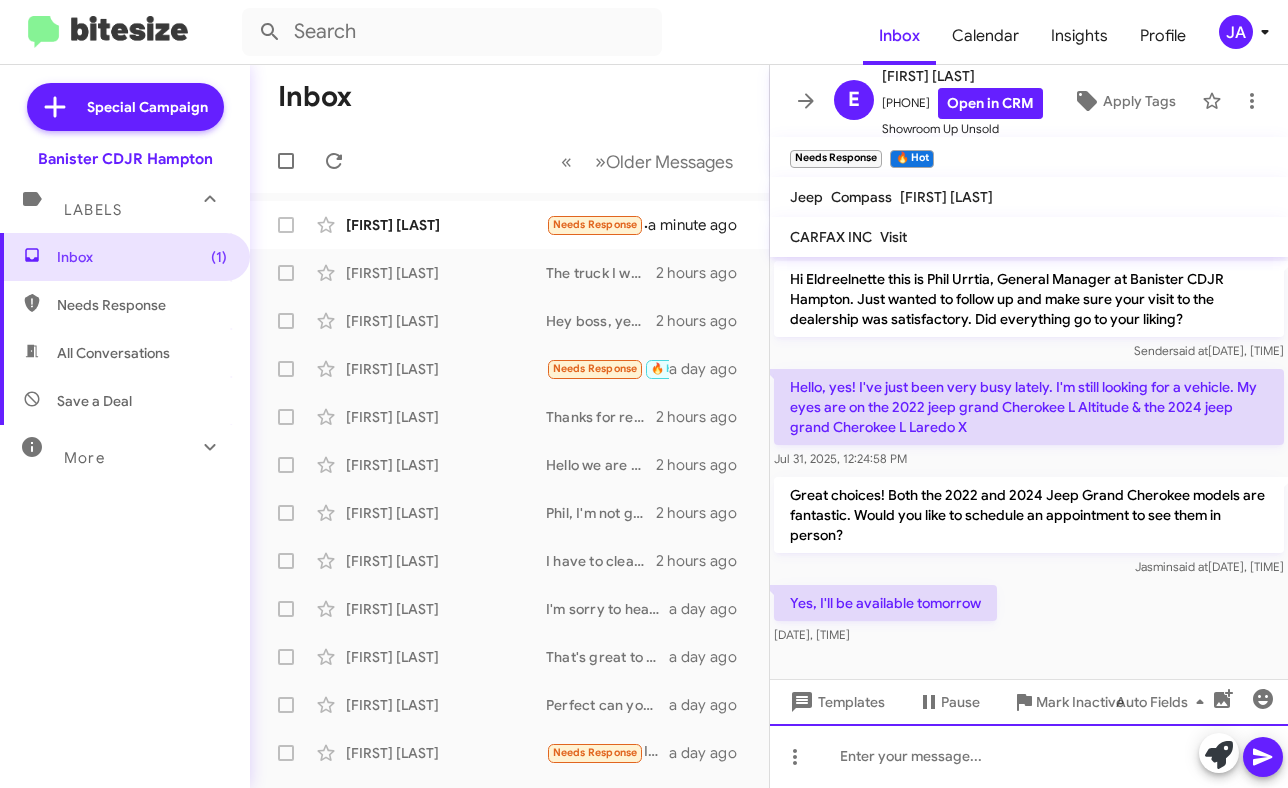 type 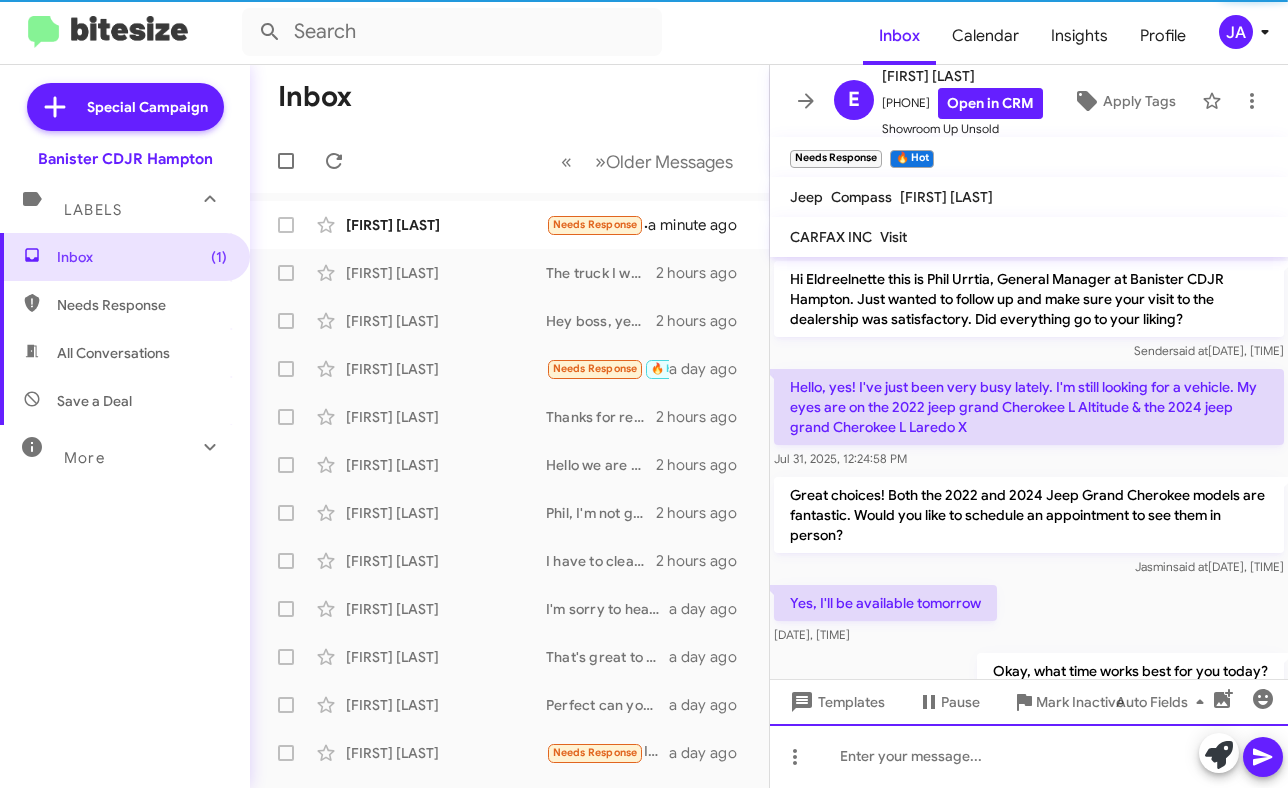 scroll, scrollTop: 63, scrollLeft: 0, axis: vertical 